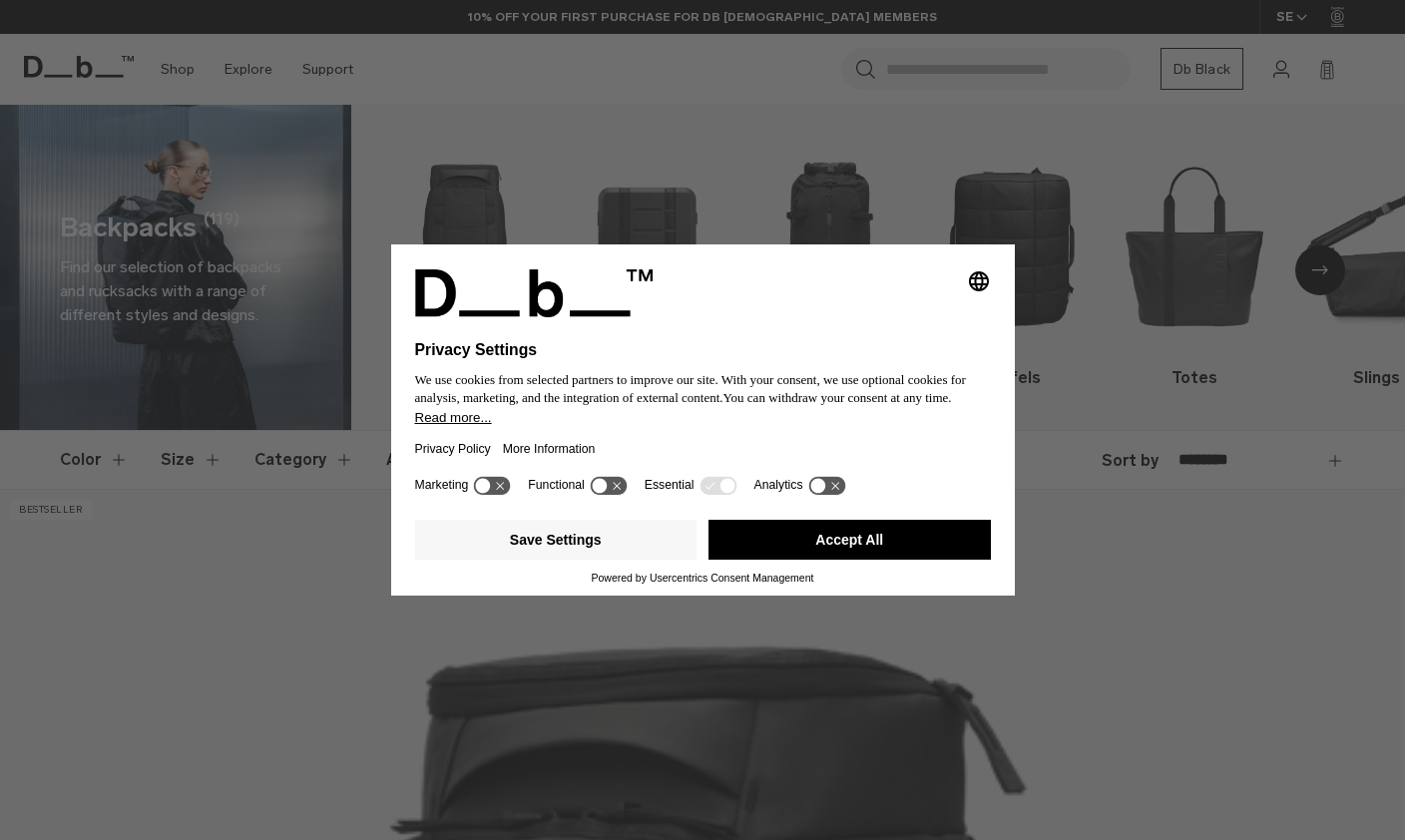 scroll, scrollTop: 295, scrollLeft: 0, axis: vertical 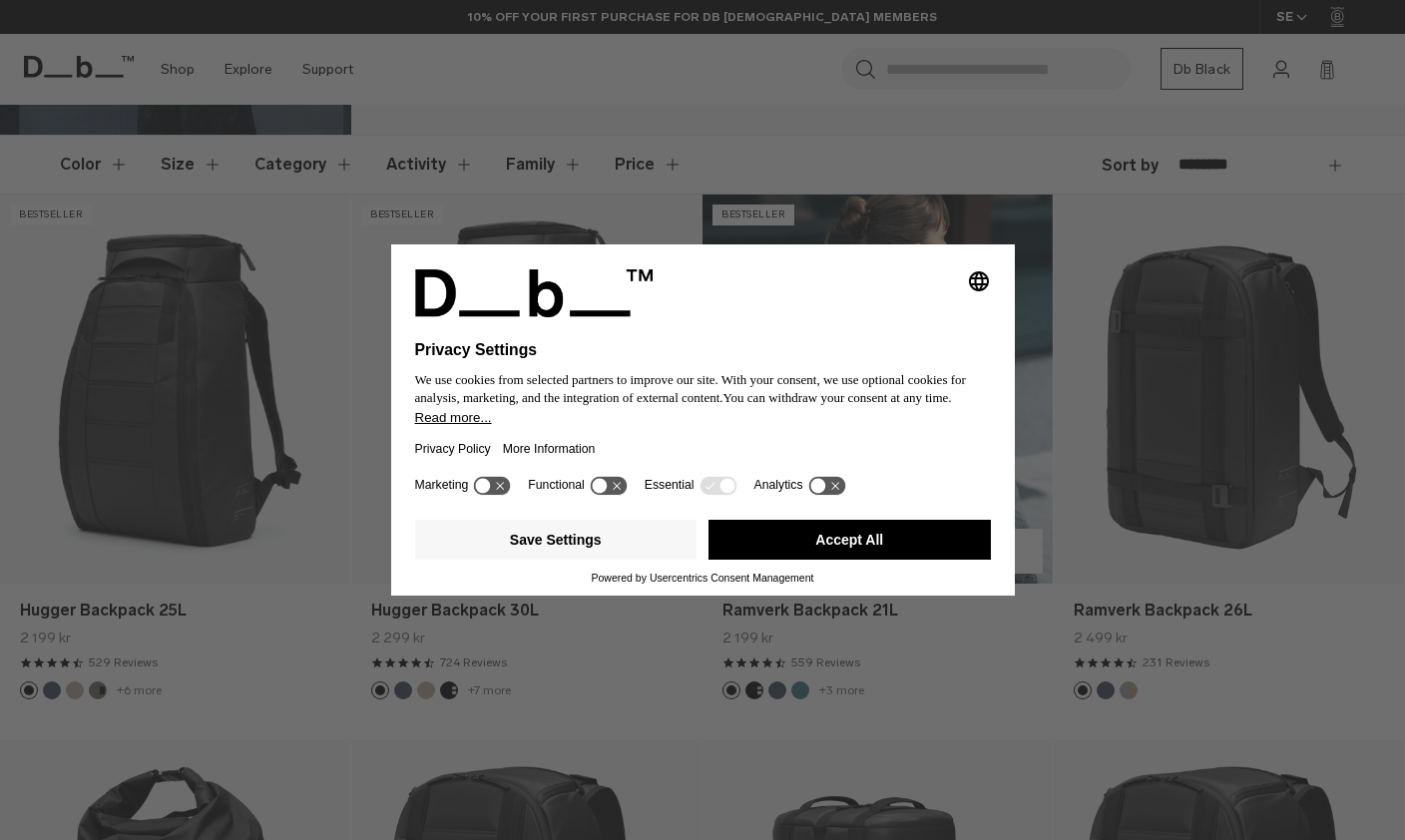 click on "Accept All" at bounding box center (849, 540) 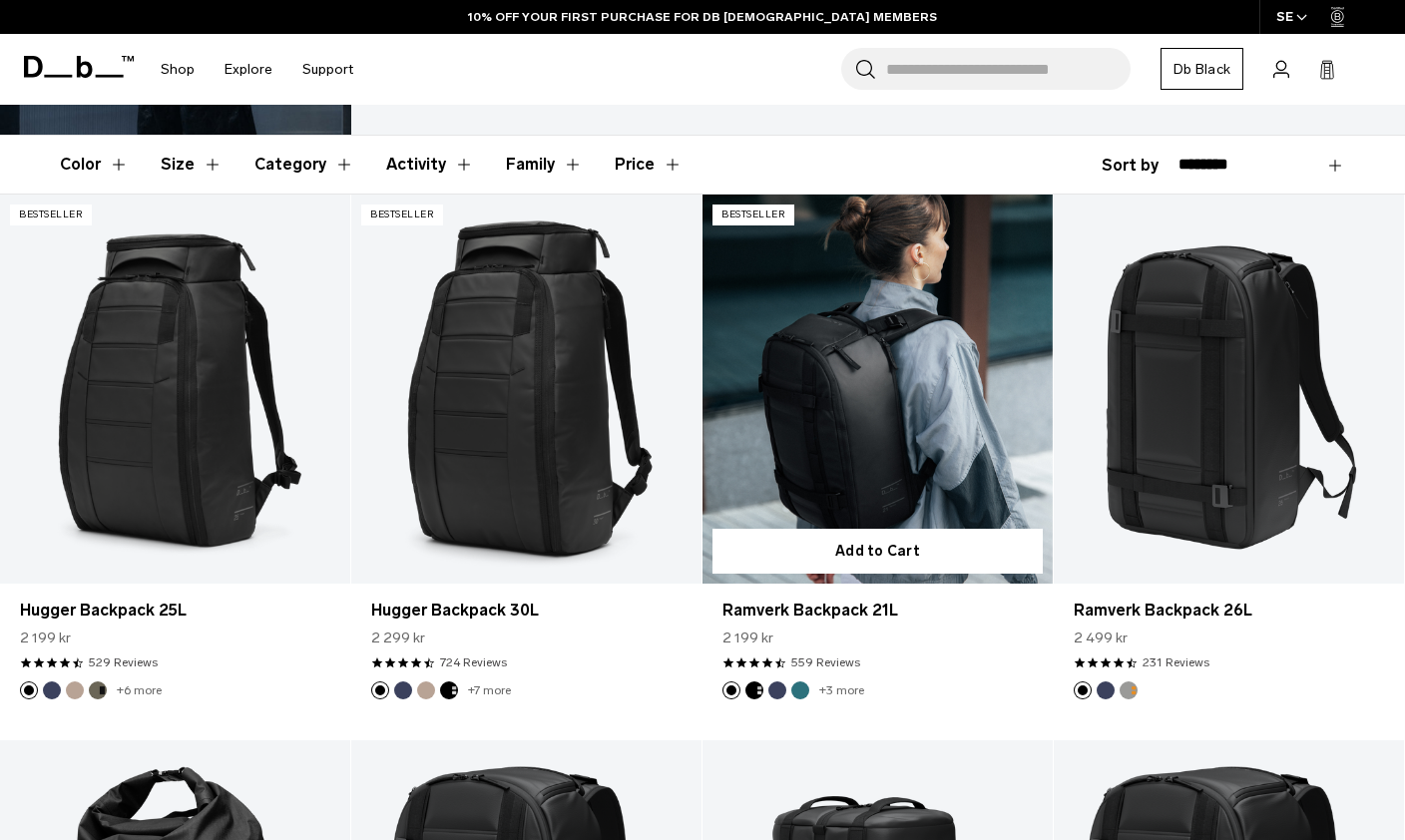 scroll, scrollTop: 0, scrollLeft: 0, axis: both 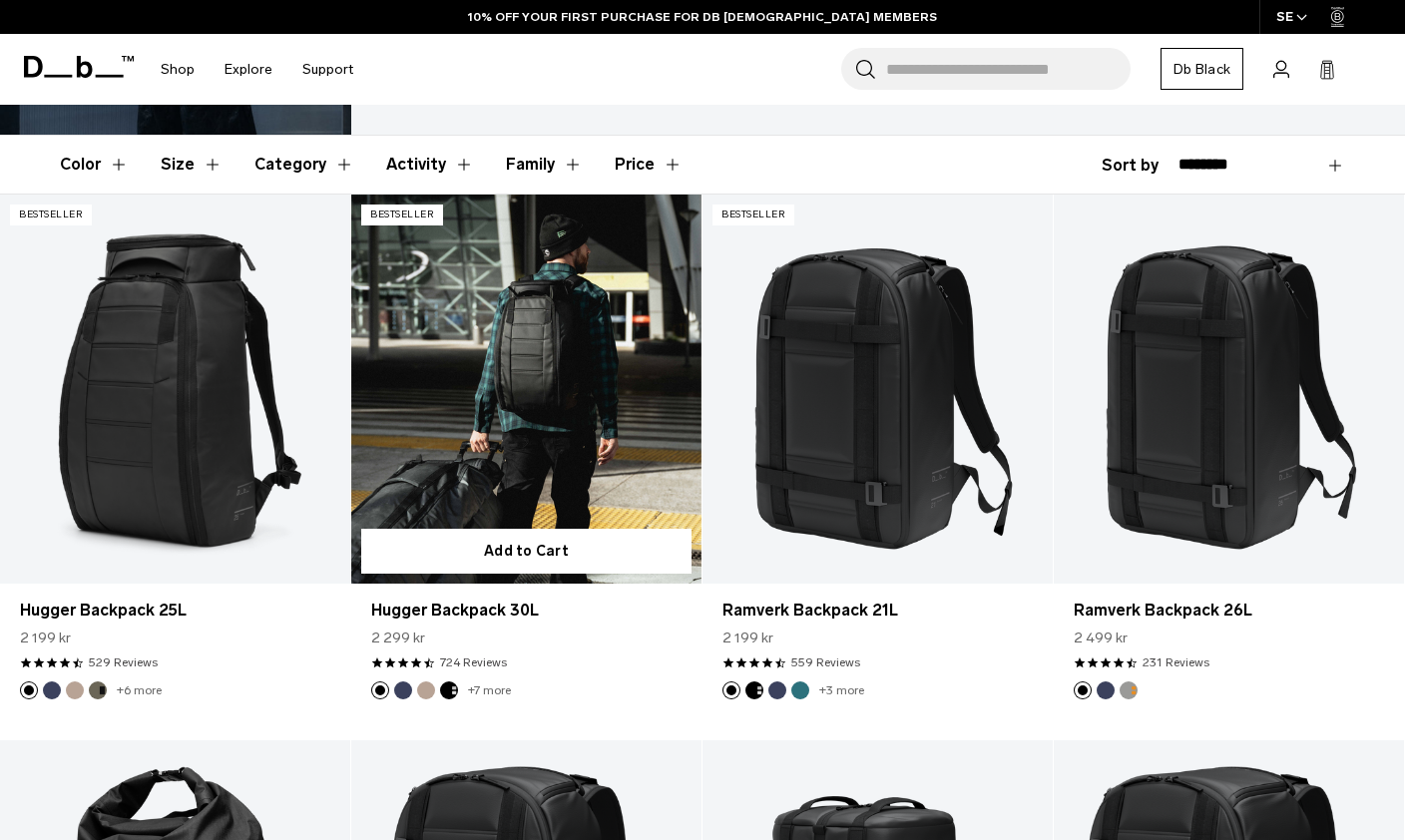 click at bounding box center [526, 389] 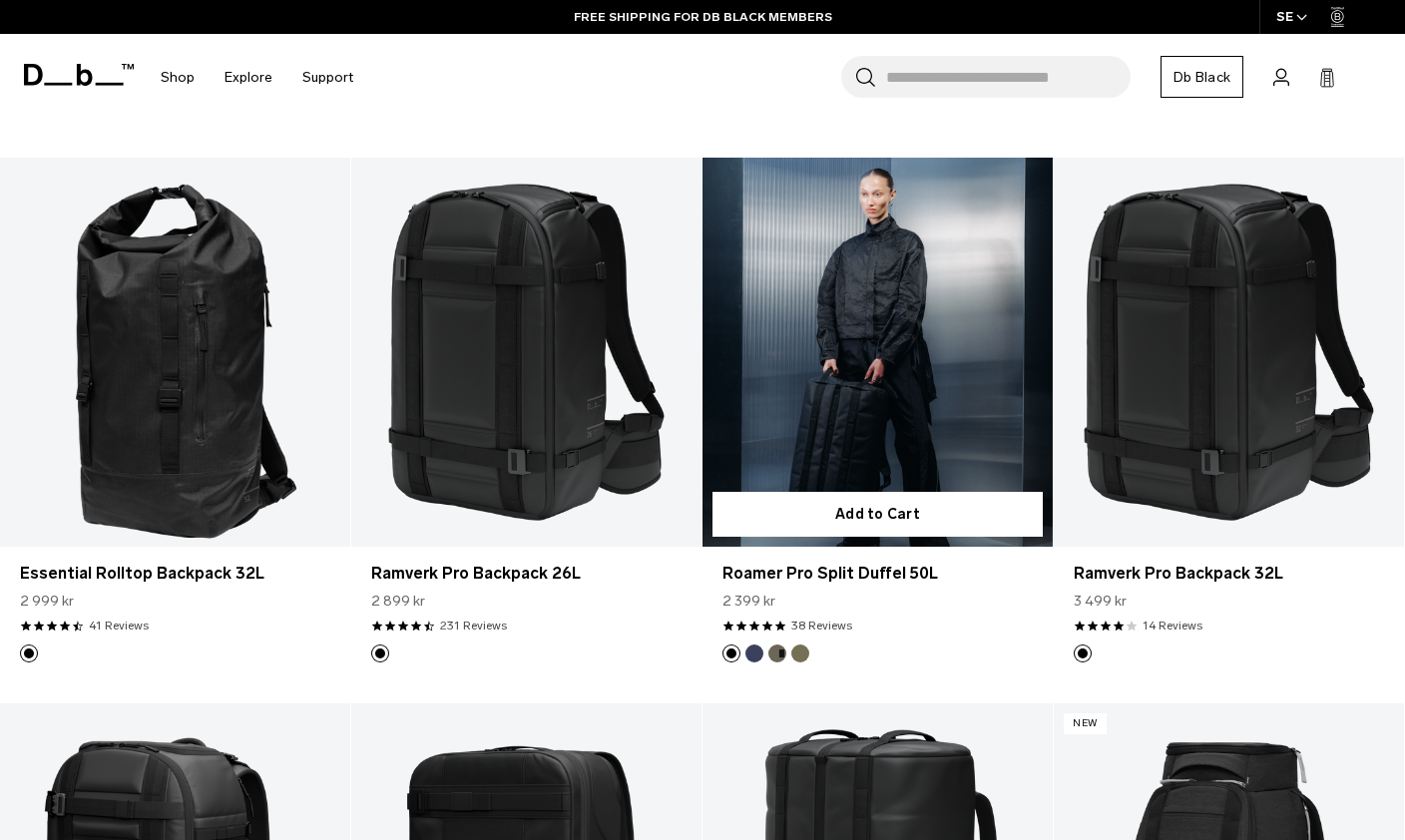 scroll, scrollTop: 879, scrollLeft: 0, axis: vertical 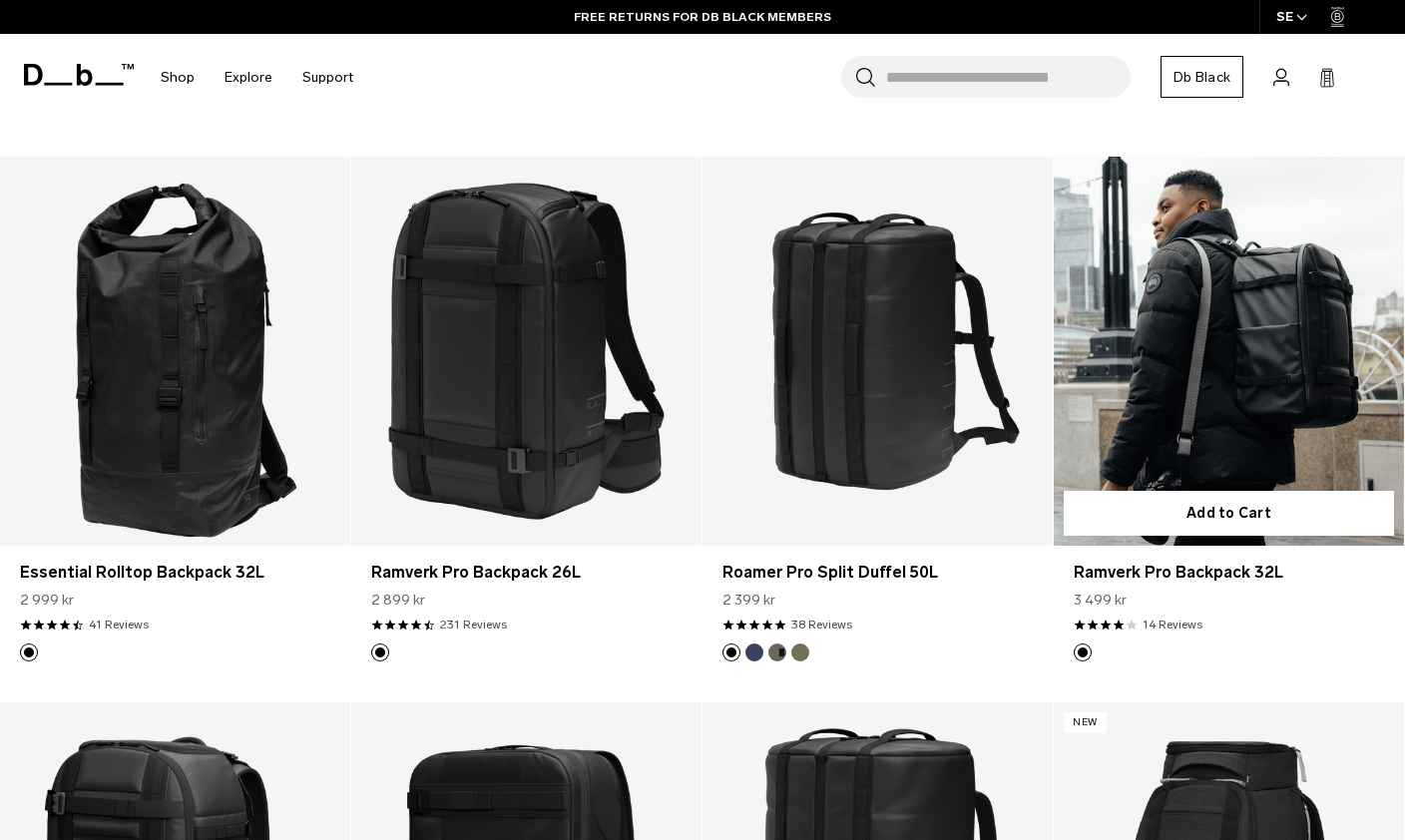 click at bounding box center [1228, 351] 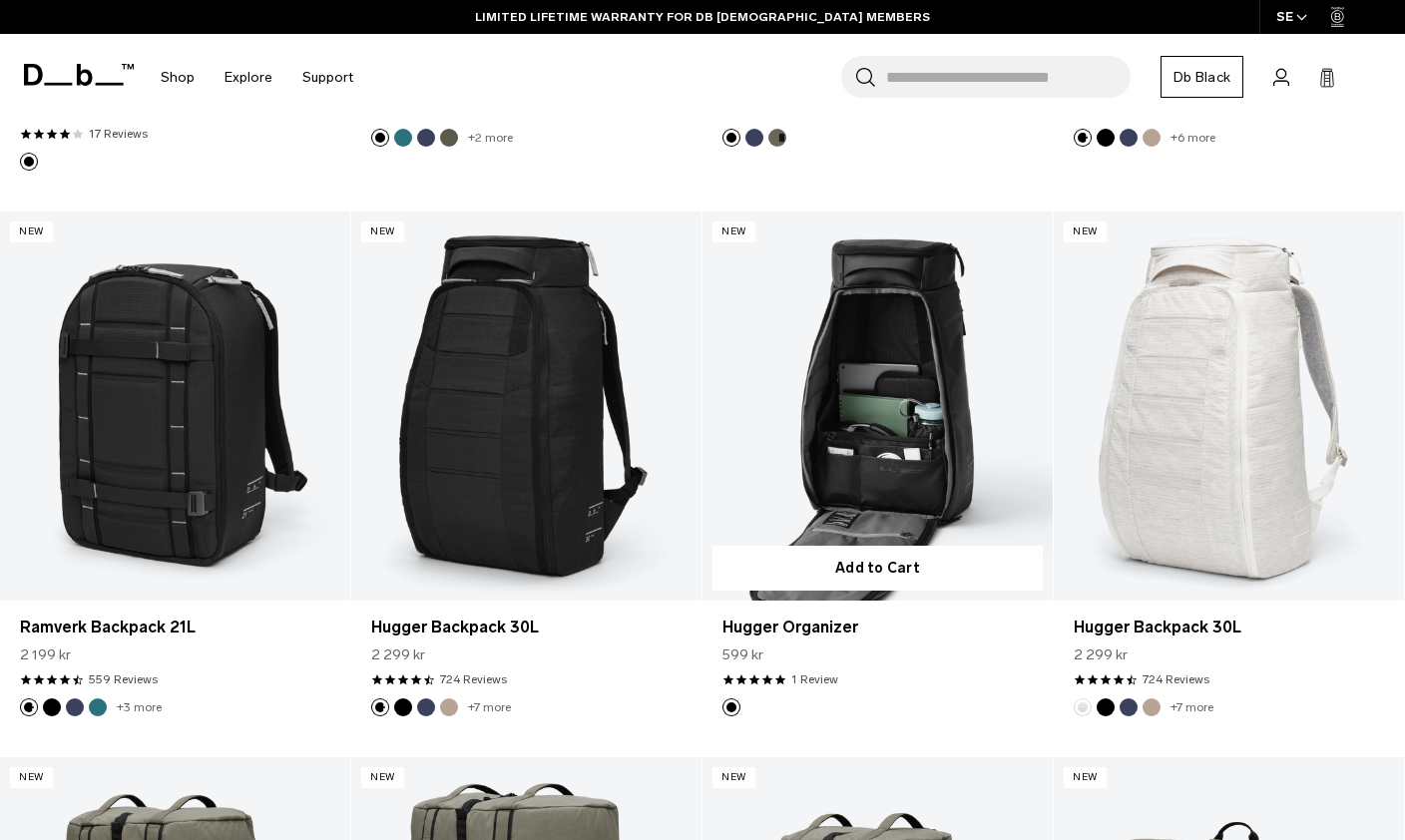 scroll, scrollTop: 1958, scrollLeft: 0, axis: vertical 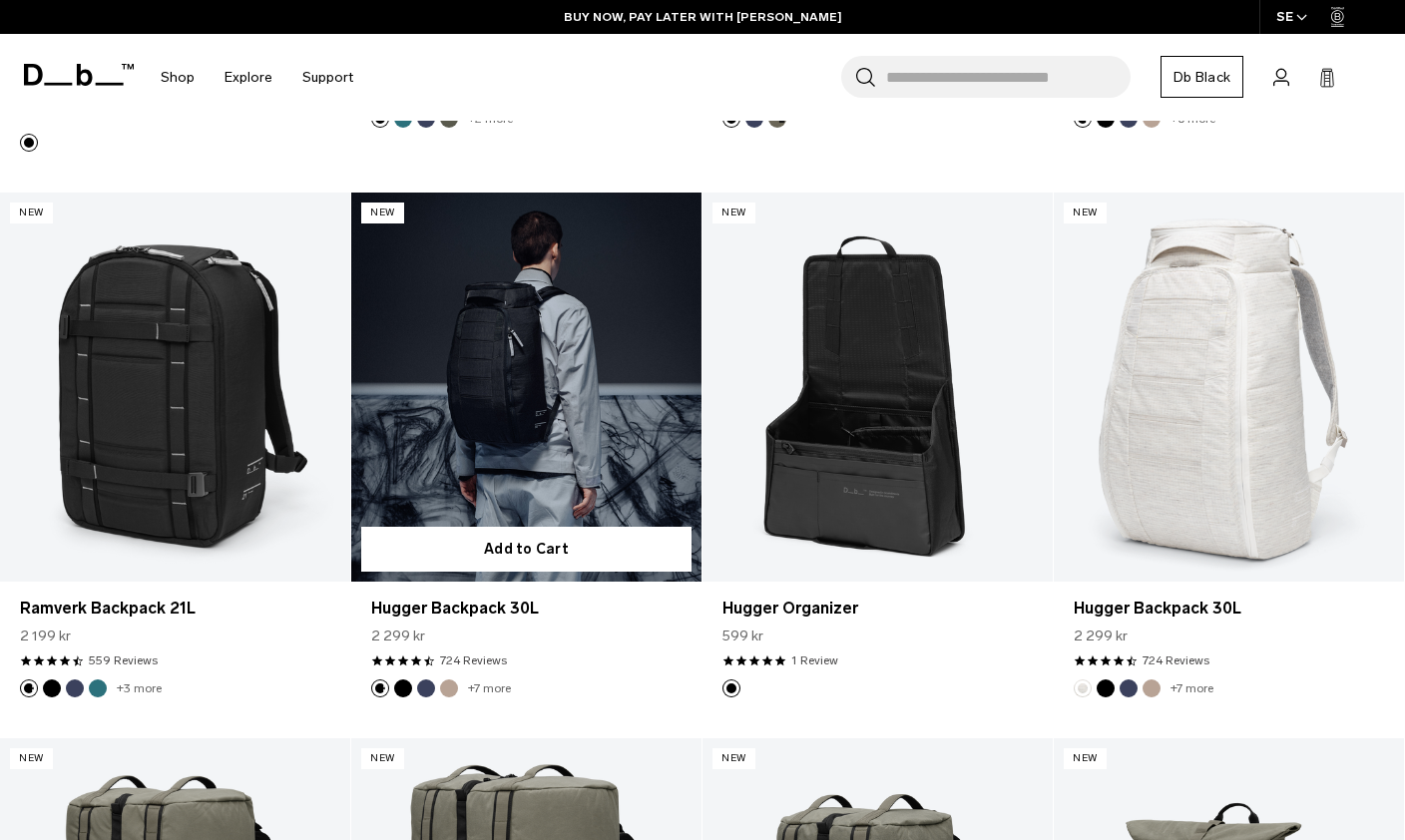 click at bounding box center (526, 387) 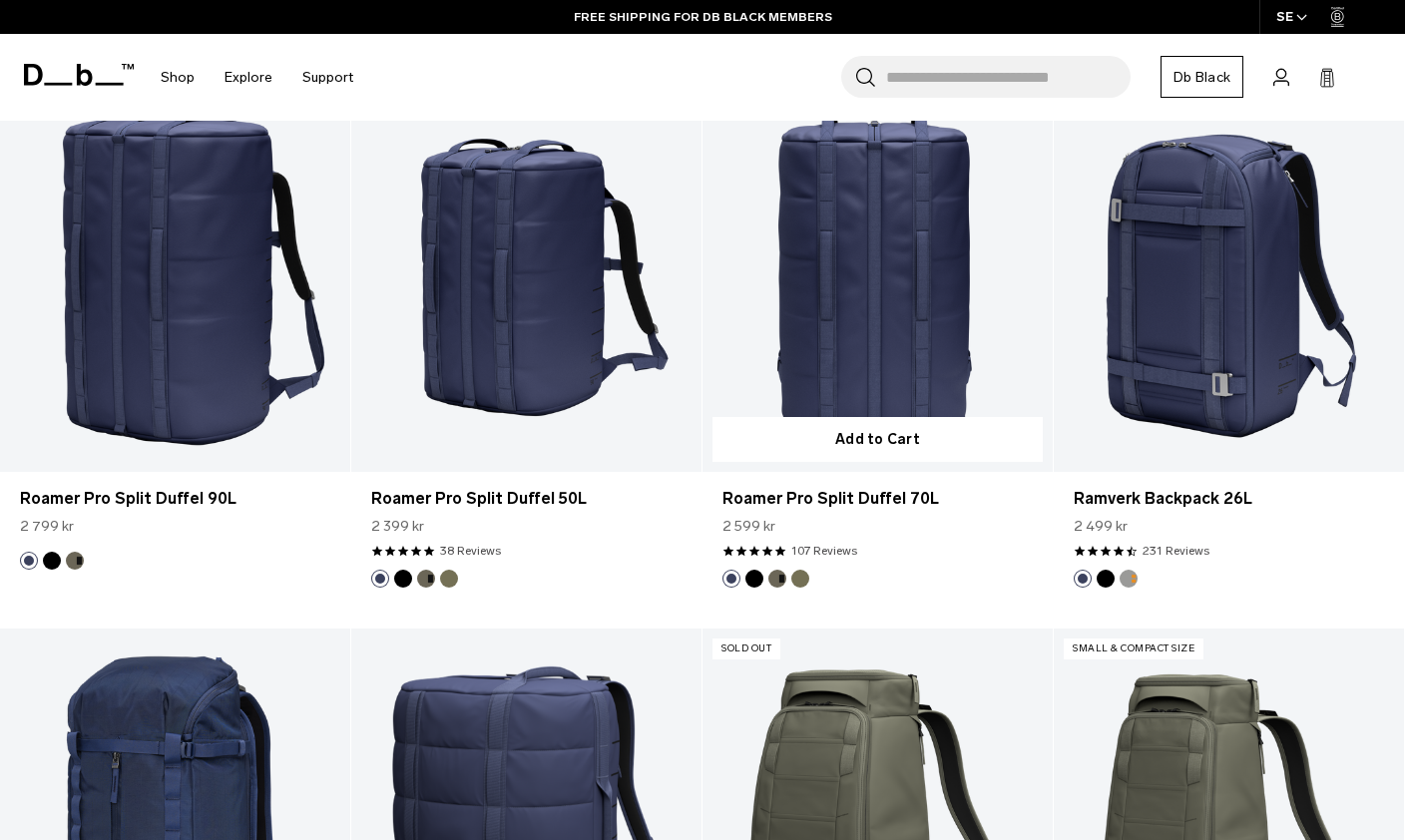 scroll, scrollTop: 3706, scrollLeft: 0, axis: vertical 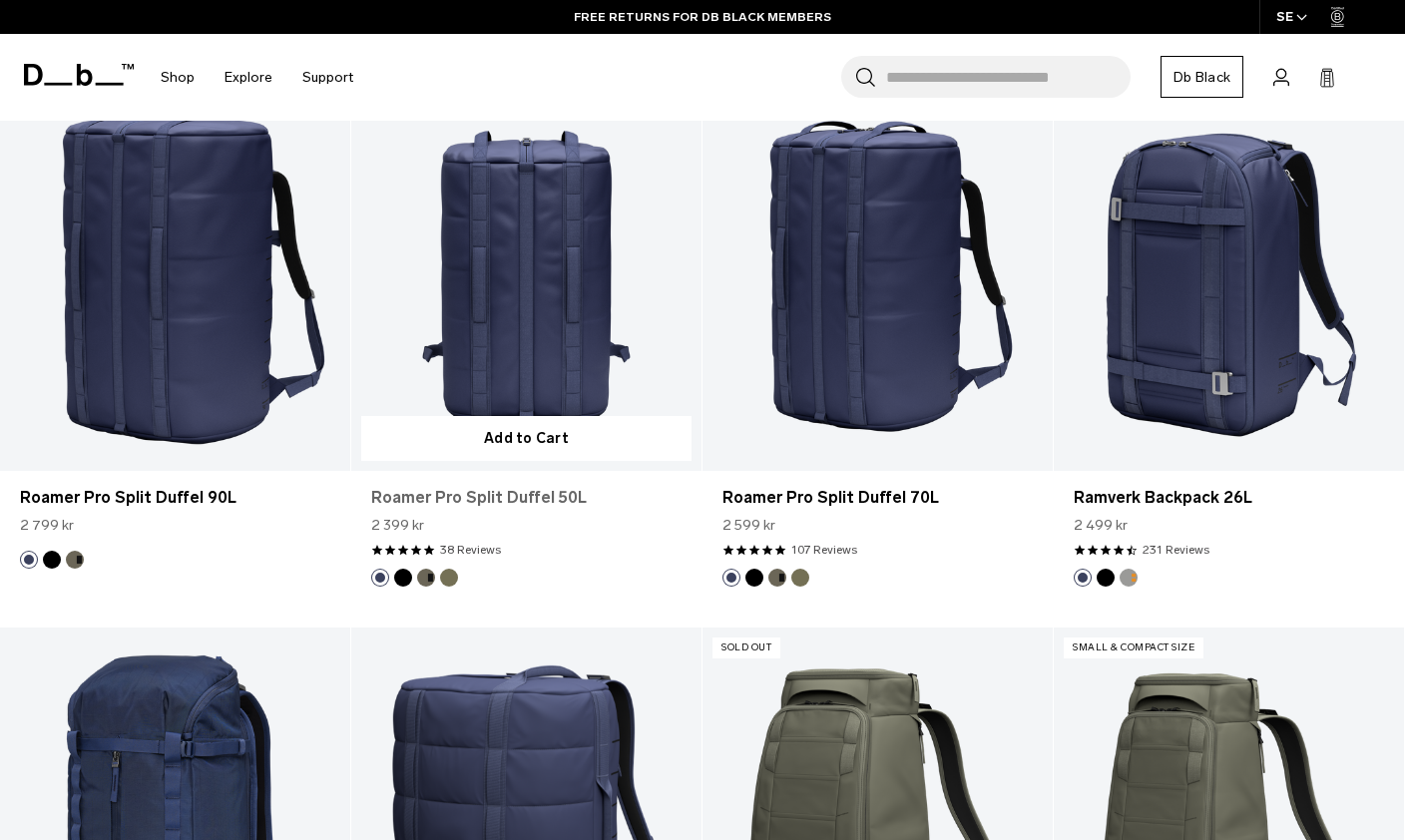 click on "Roamer Pro Split Duffel 50L" at bounding box center [526, 498] 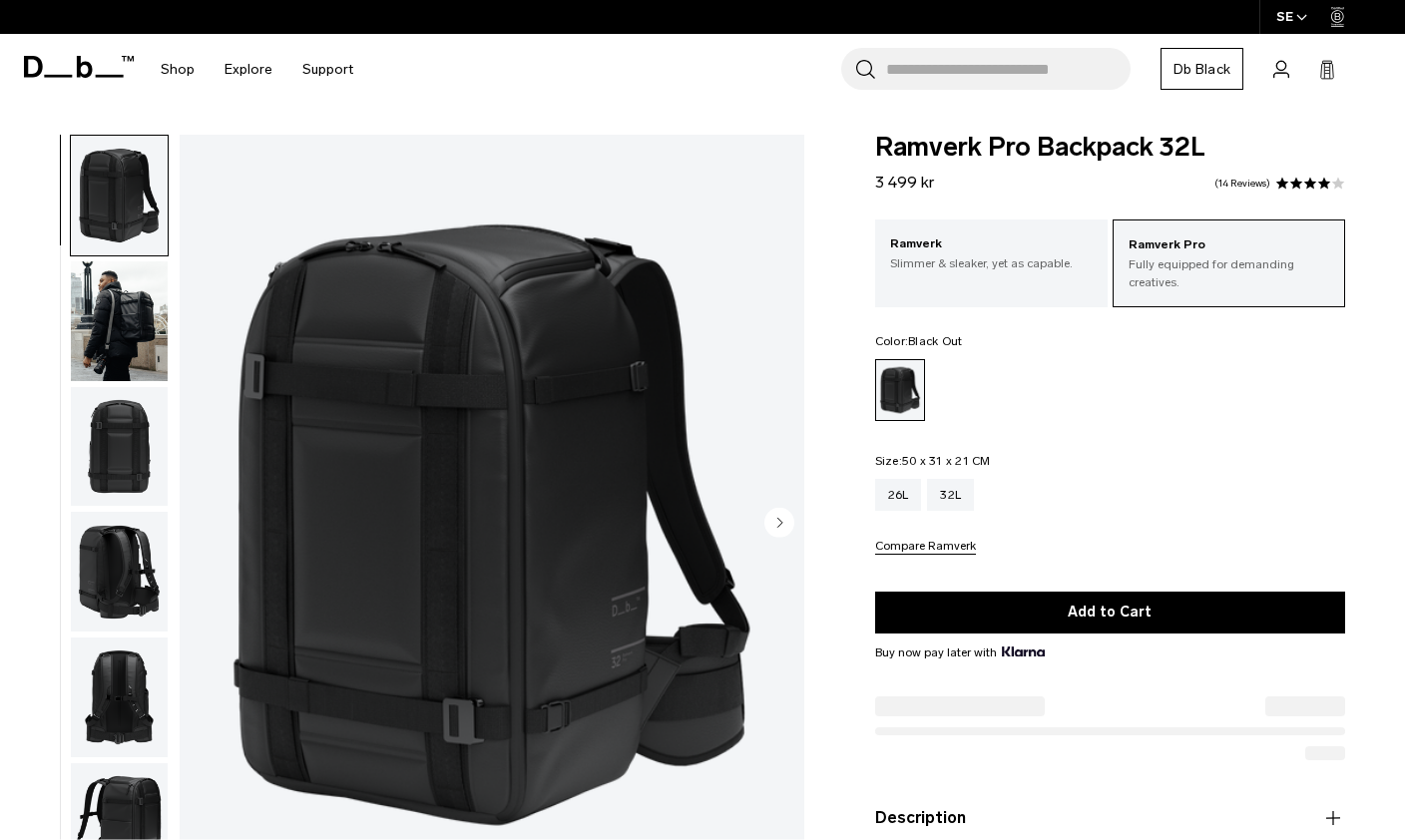 scroll, scrollTop: 0, scrollLeft: 0, axis: both 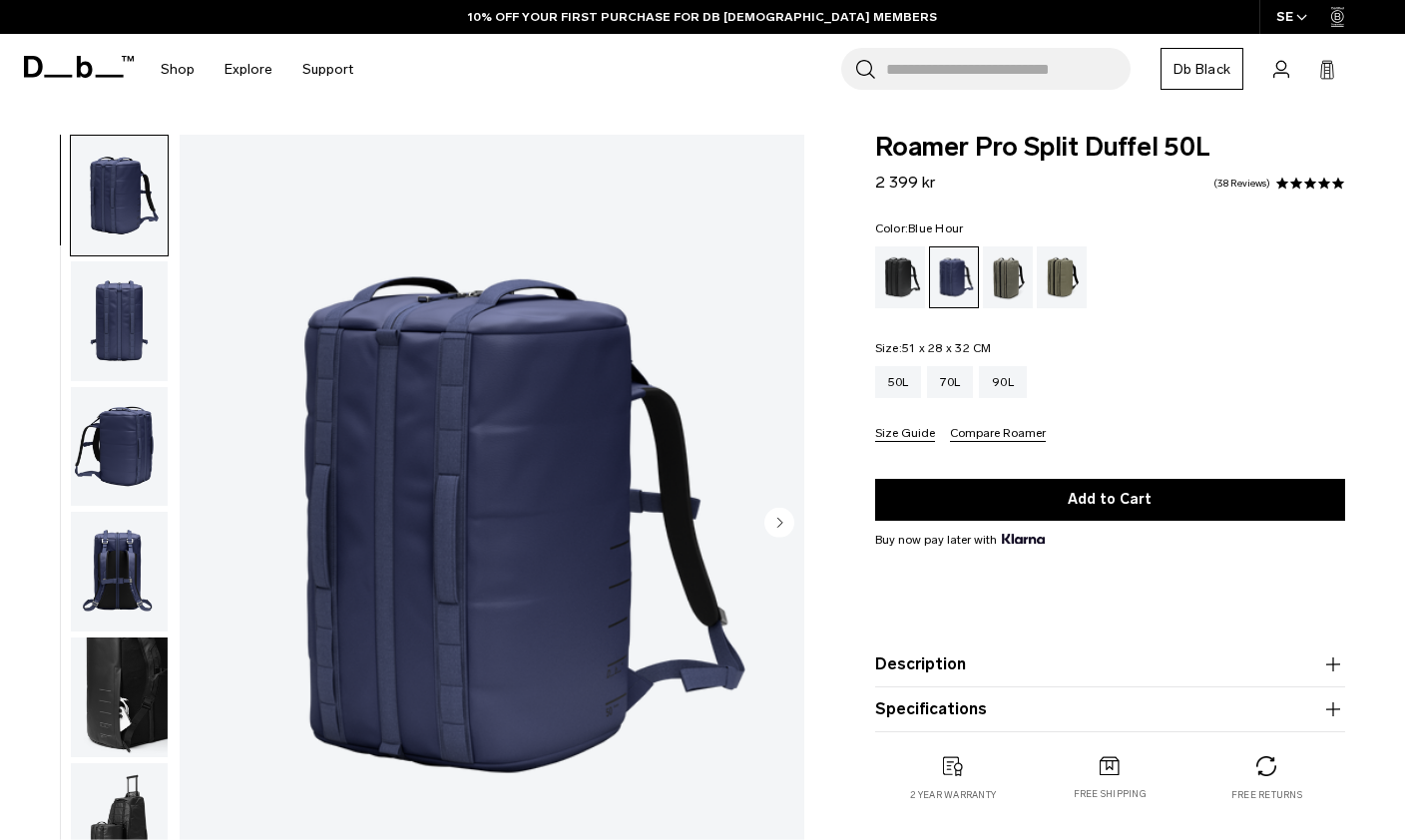 click at bounding box center [119, 697] 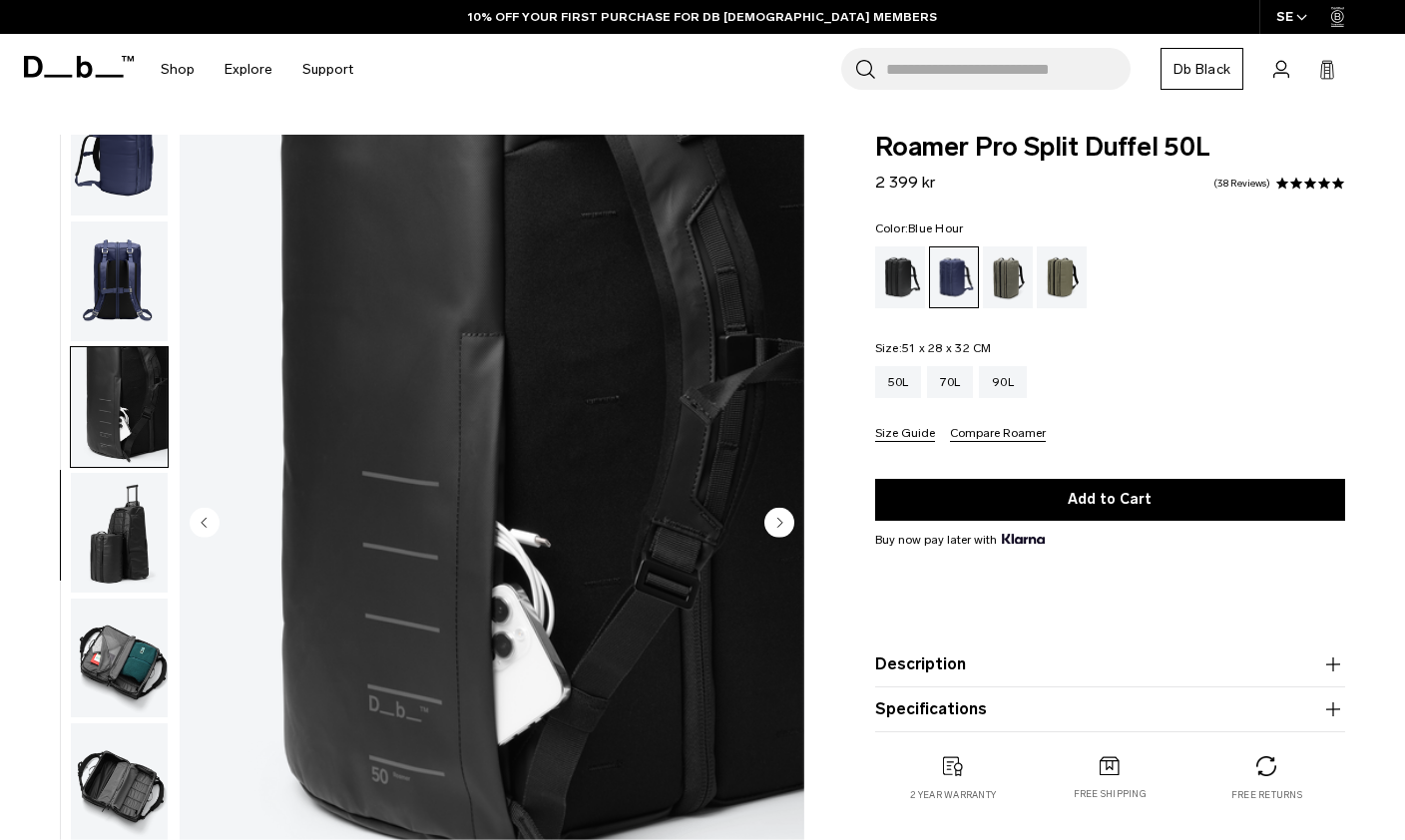scroll, scrollTop: 358, scrollLeft: 0, axis: vertical 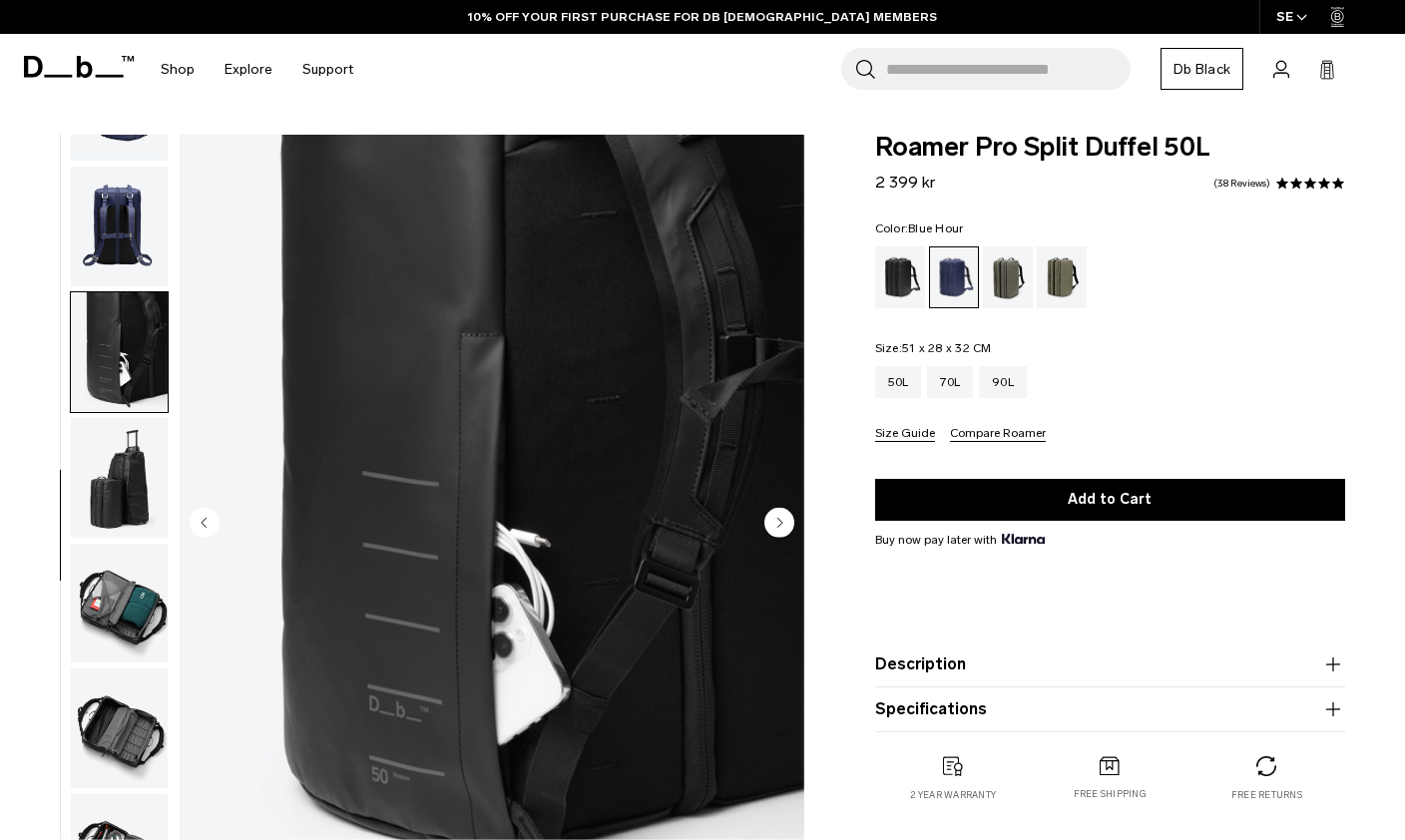 click at bounding box center [119, 604] 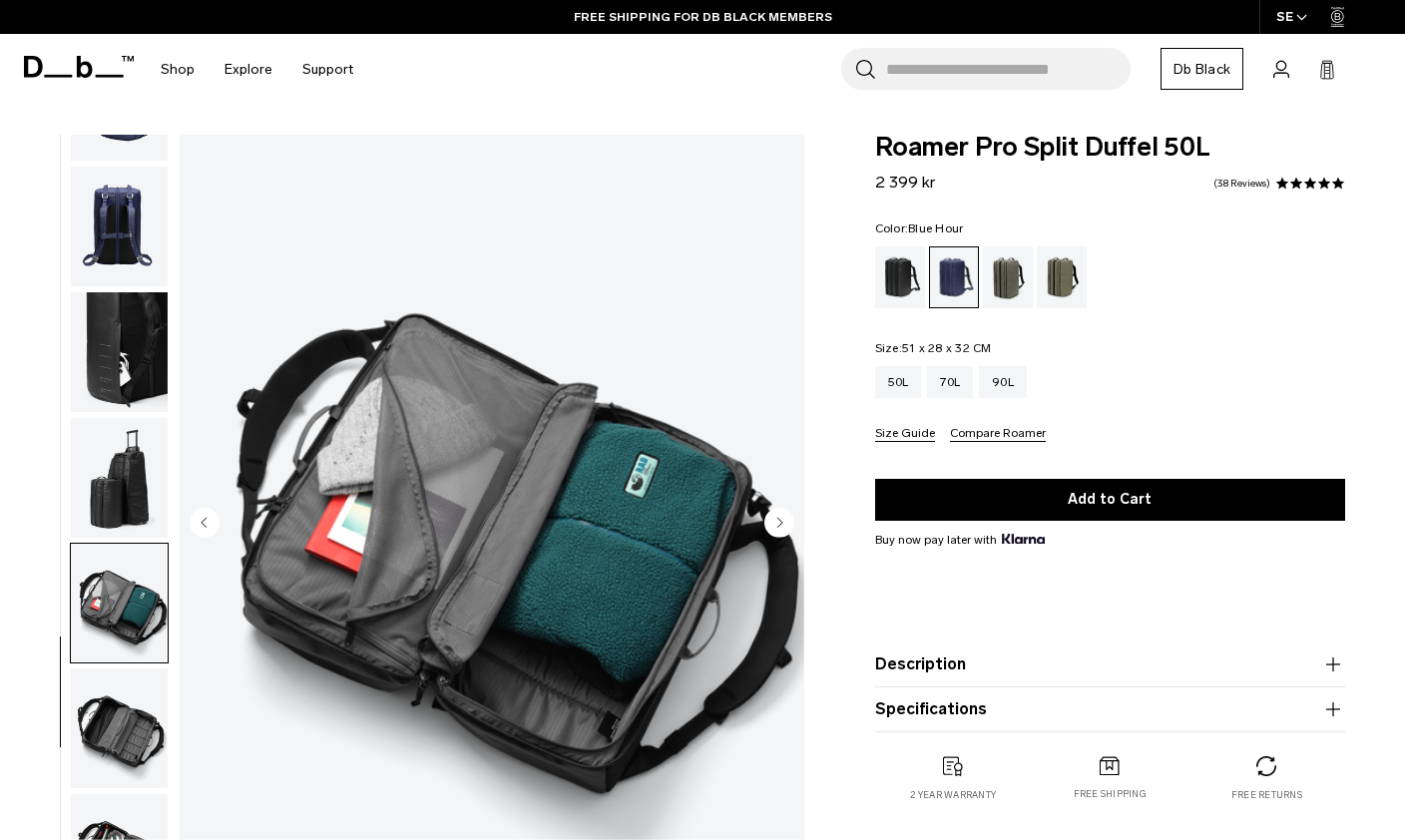 click at bounding box center (119, 728) 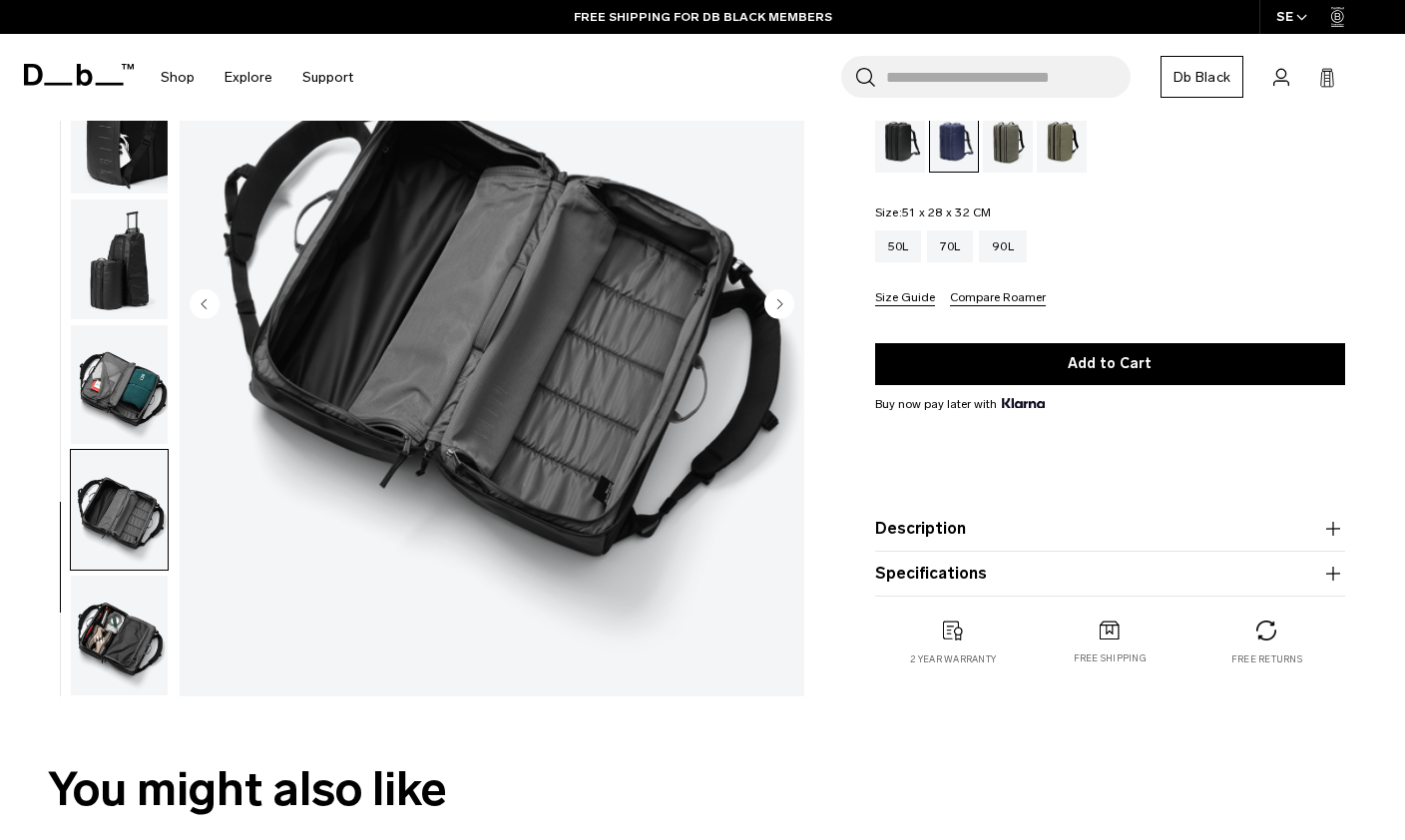 scroll, scrollTop: 237, scrollLeft: 0, axis: vertical 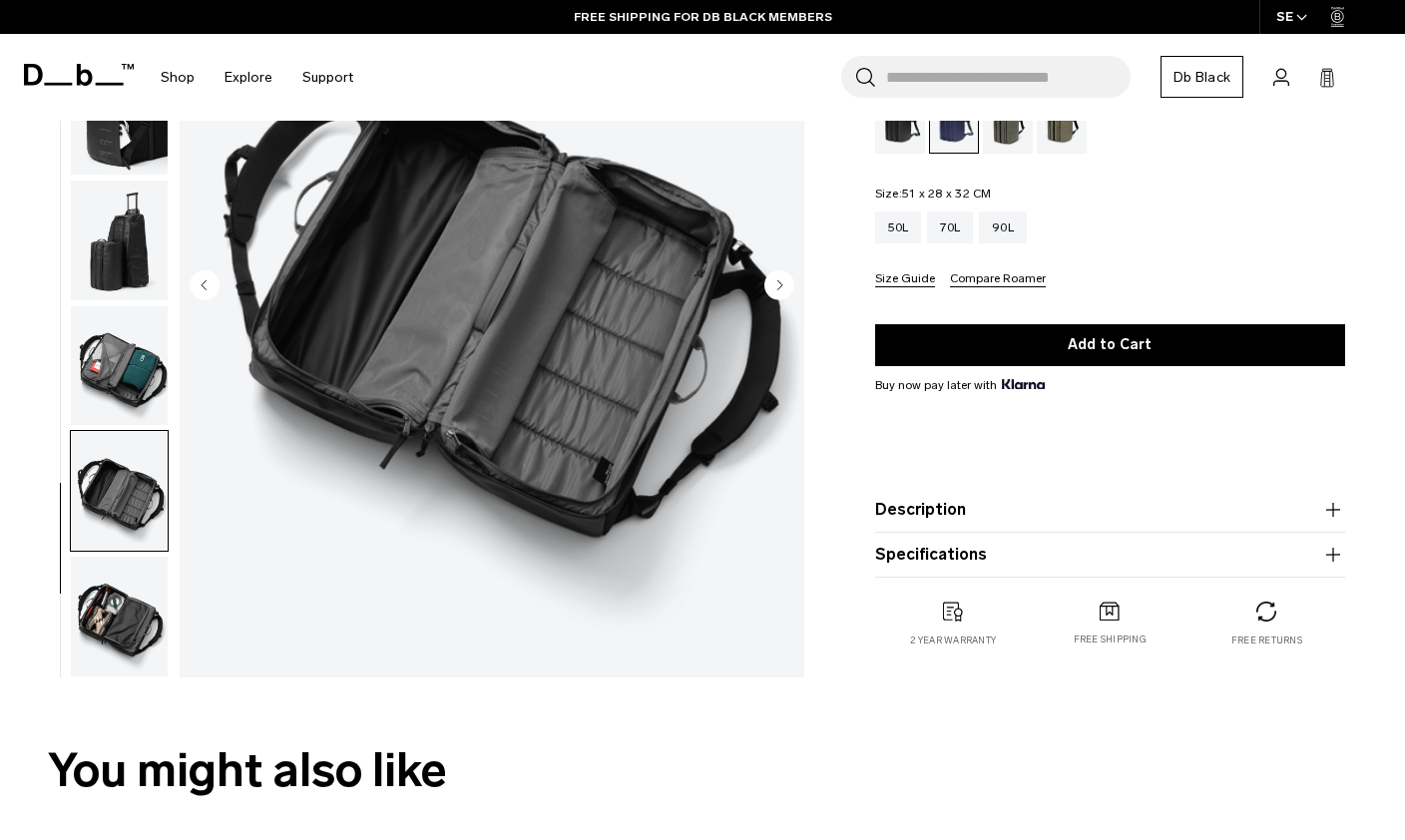 click at bounding box center [119, 617] 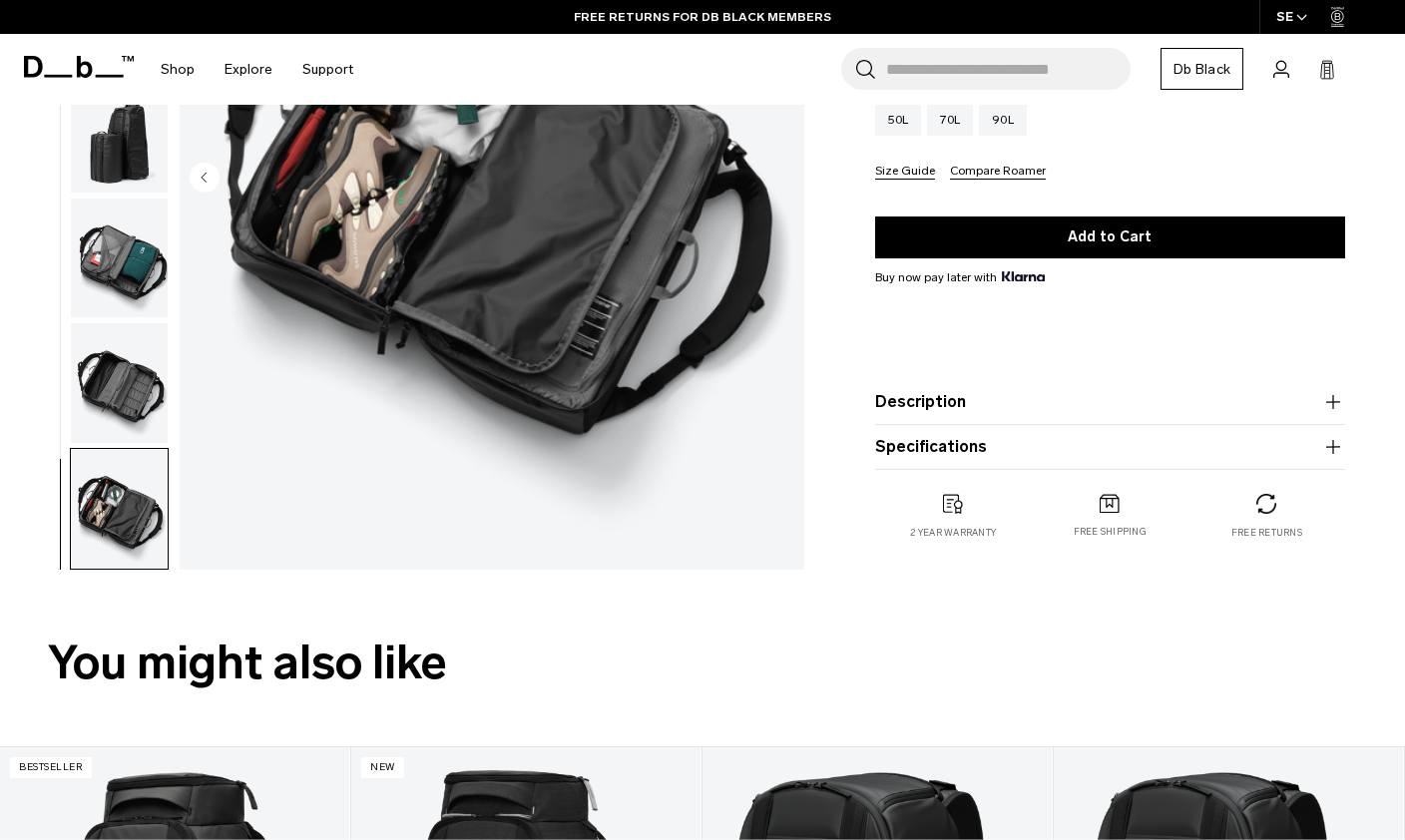 scroll, scrollTop: 104, scrollLeft: 0, axis: vertical 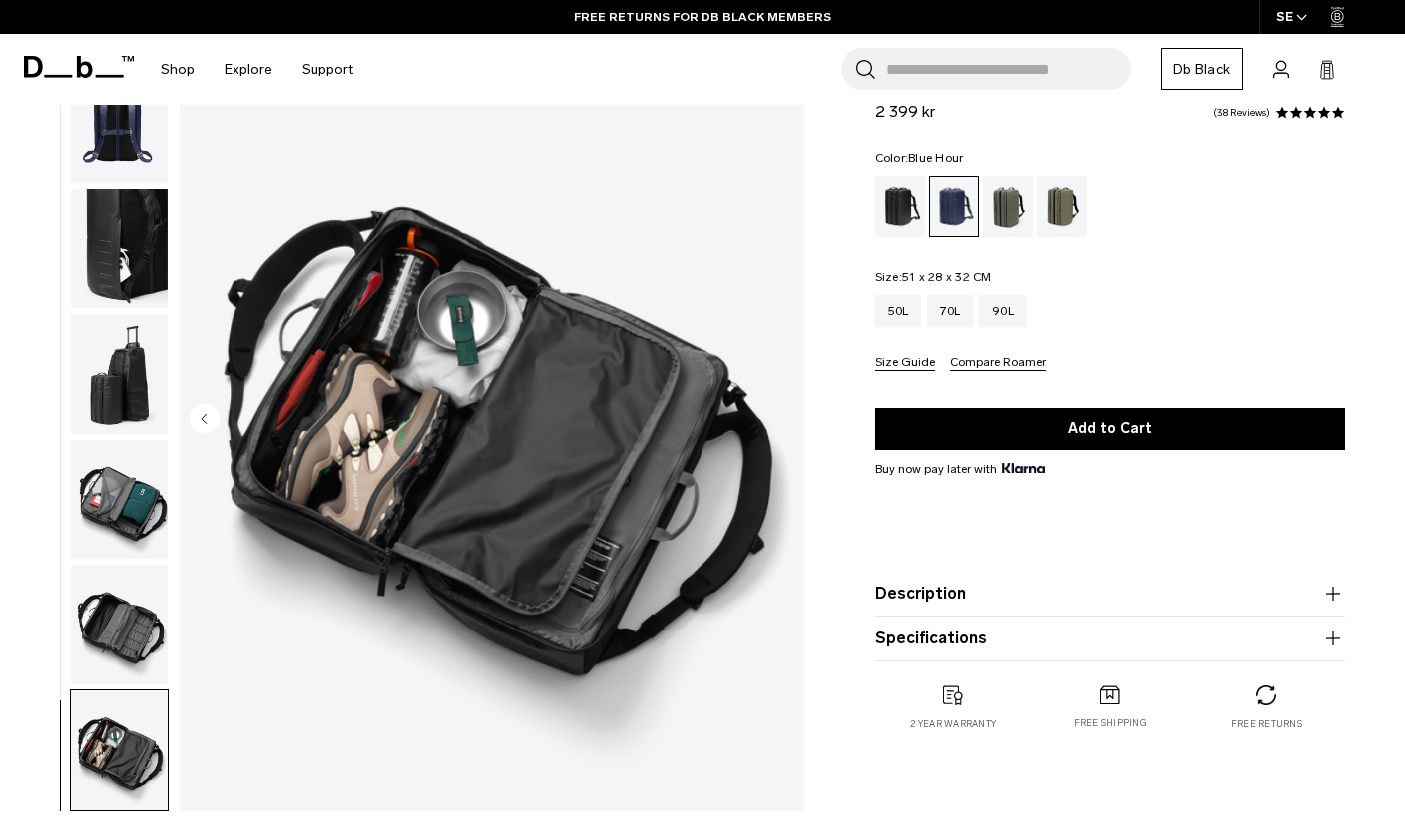 click on "Specifications" at bounding box center [1110, 638] 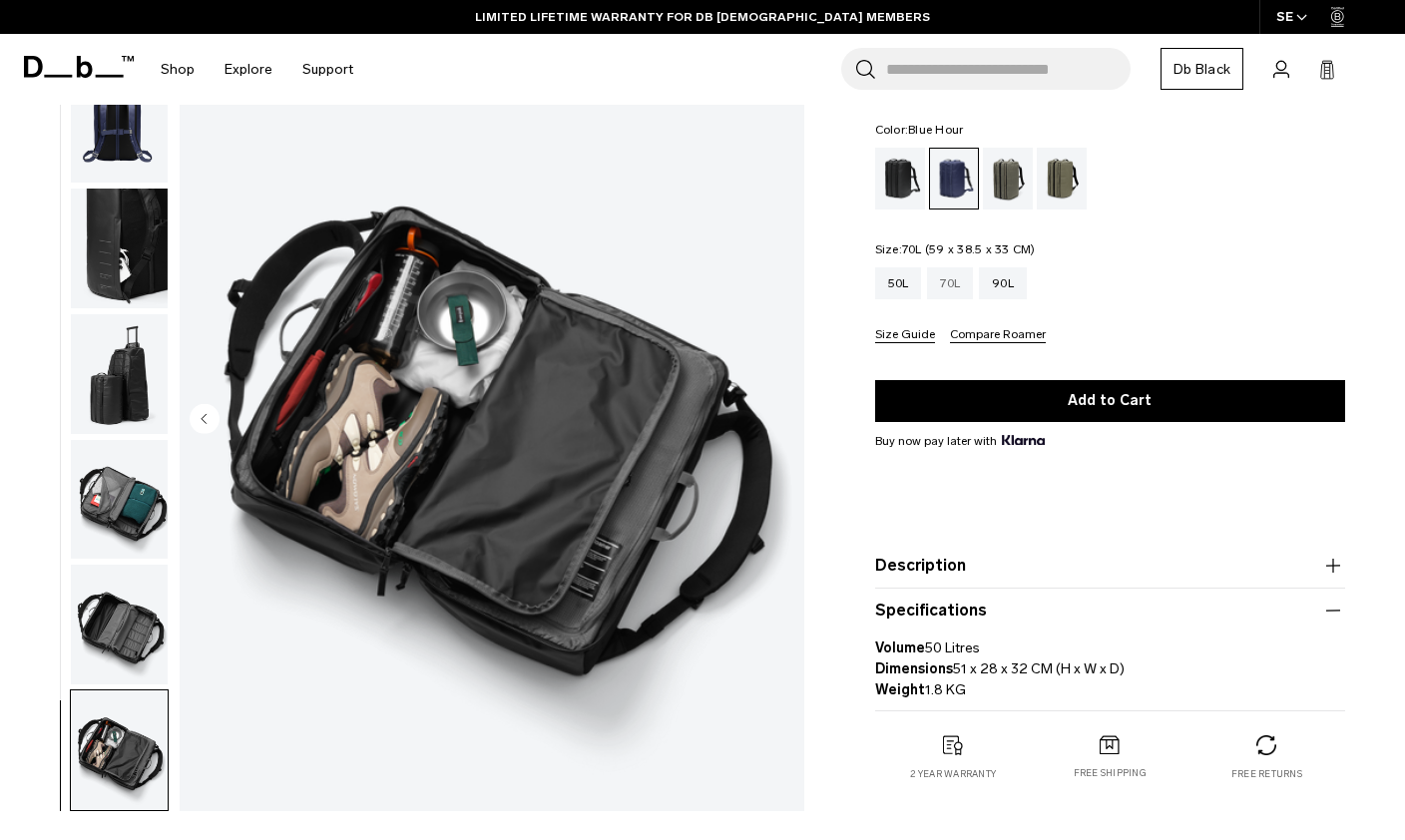 click on "70L" at bounding box center (950, 283) 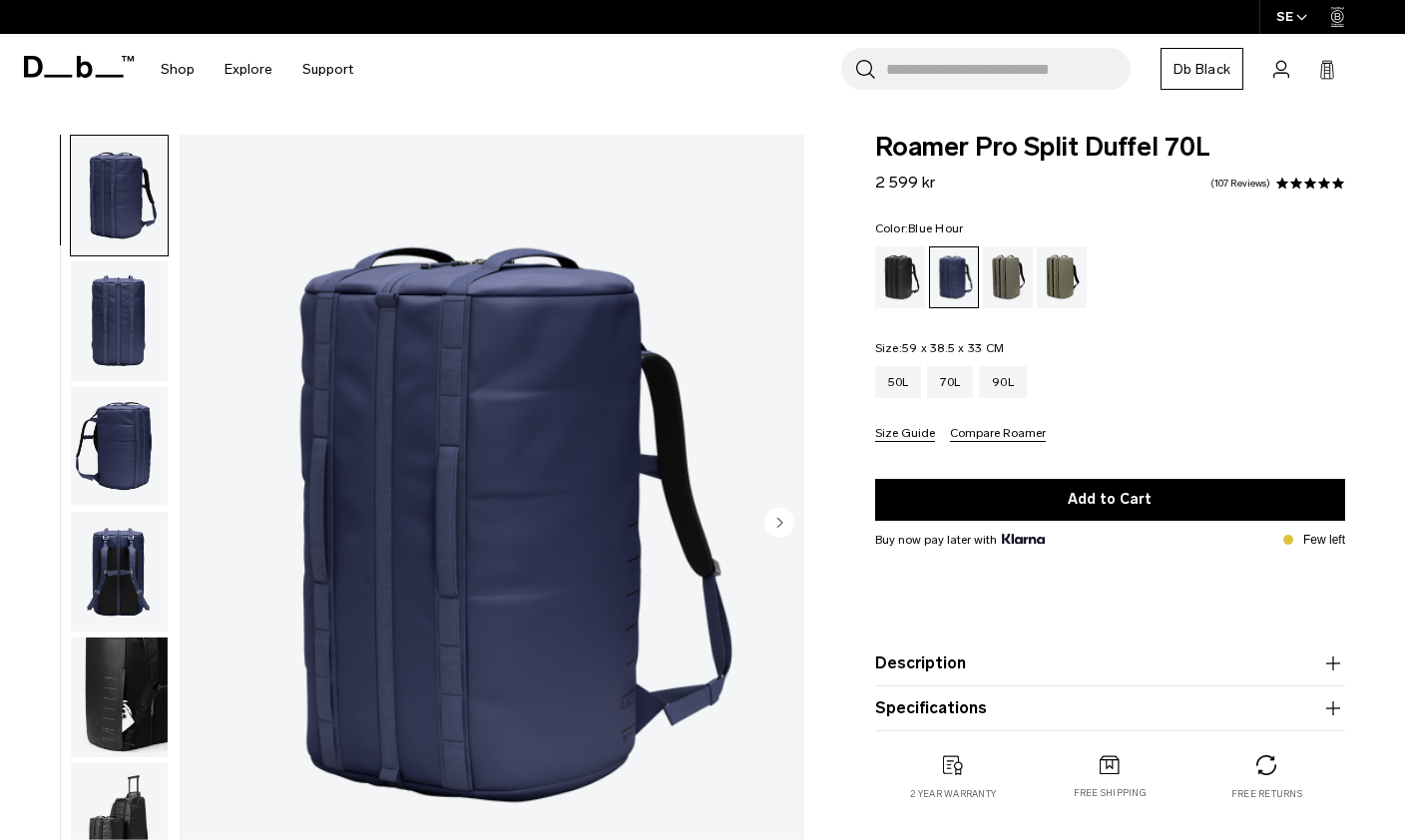 scroll, scrollTop: 0, scrollLeft: 0, axis: both 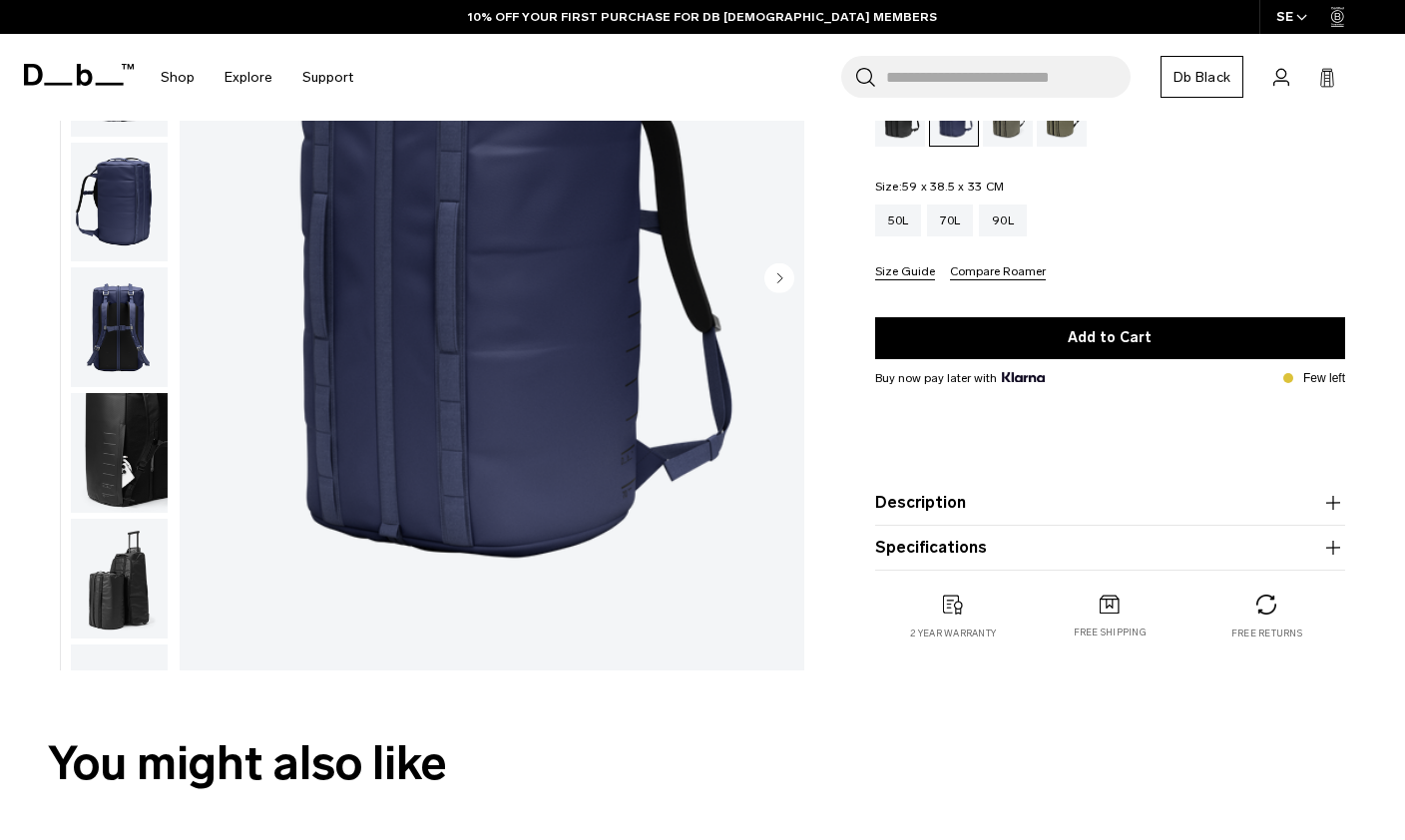click on "Specifications" at bounding box center (1110, 548) 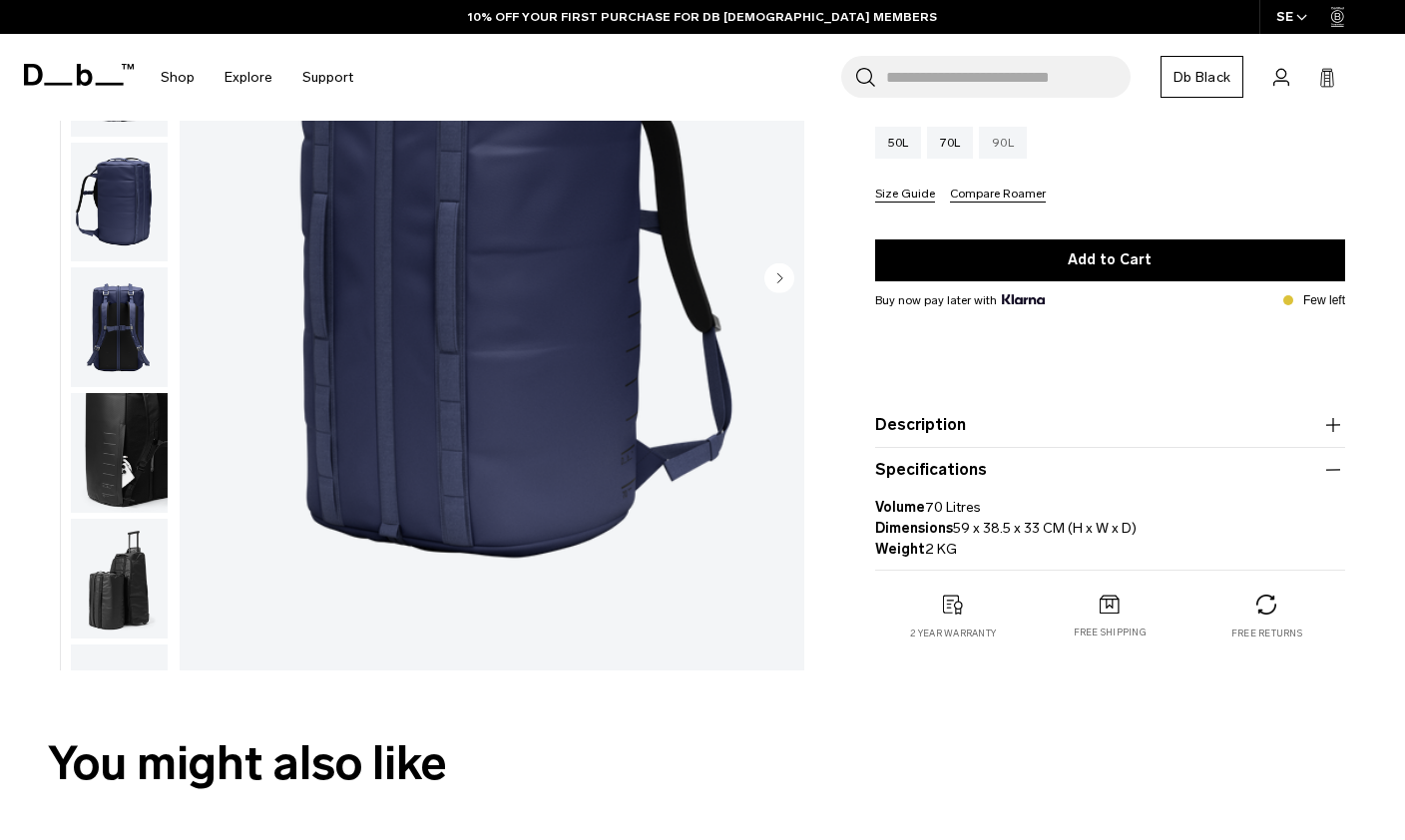 click on "90L" at bounding box center [1003, 143] 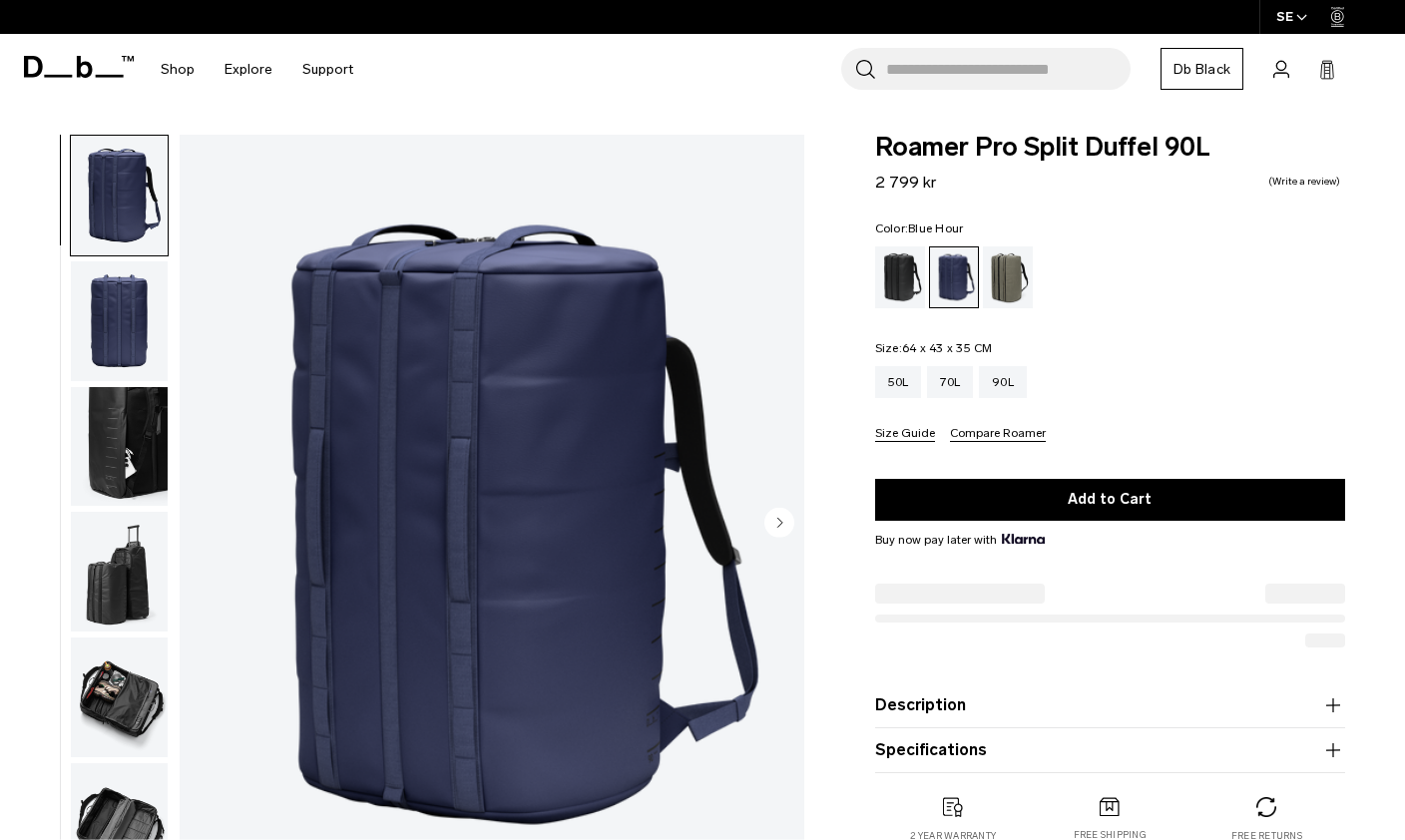 scroll, scrollTop: 0, scrollLeft: 0, axis: both 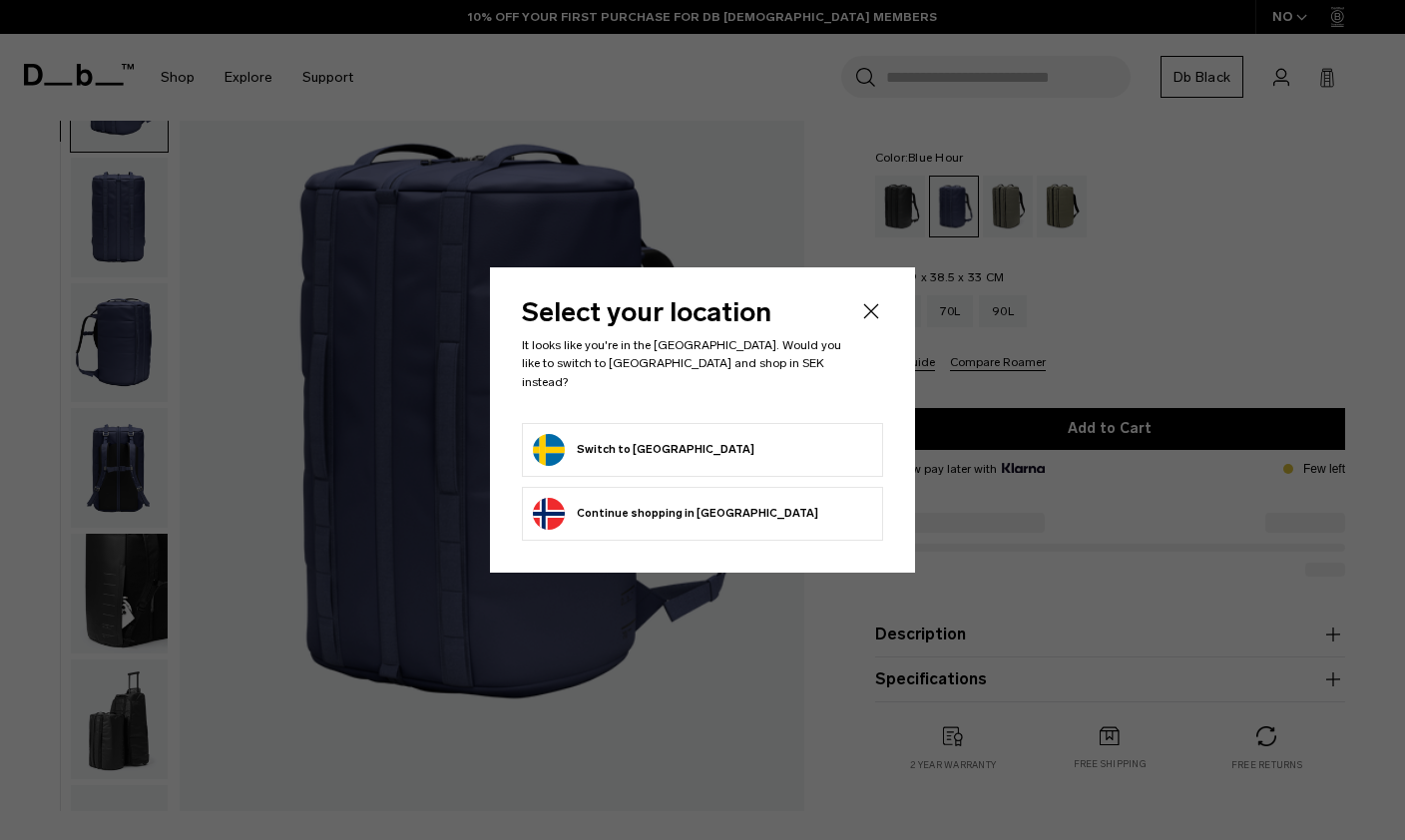 click on "Select your location
It looks like you're in the [GEOGRAPHIC_DATA]. Would you like to switch to [GEOGRAPHIC_DATA] and shop in SEK instead?
Switch to [GEOGRAPHIC_DATA]
Continue browsing [GEOGRAPHIC_DATA] store
Continue shopping in [GEOGRAPHIC_DATA]" 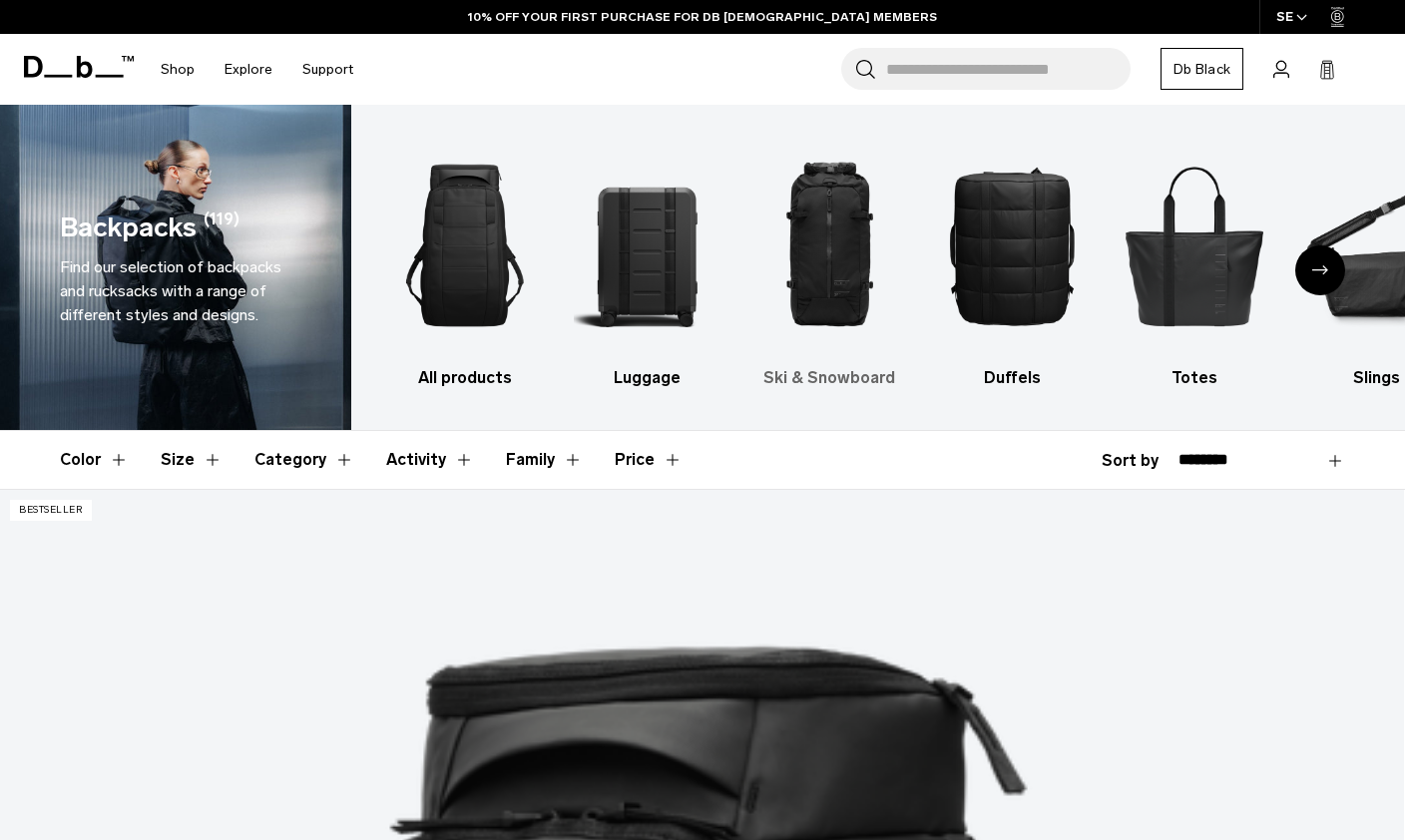scroll, scrollTop: 0, scrollLeft: 0, axis: both 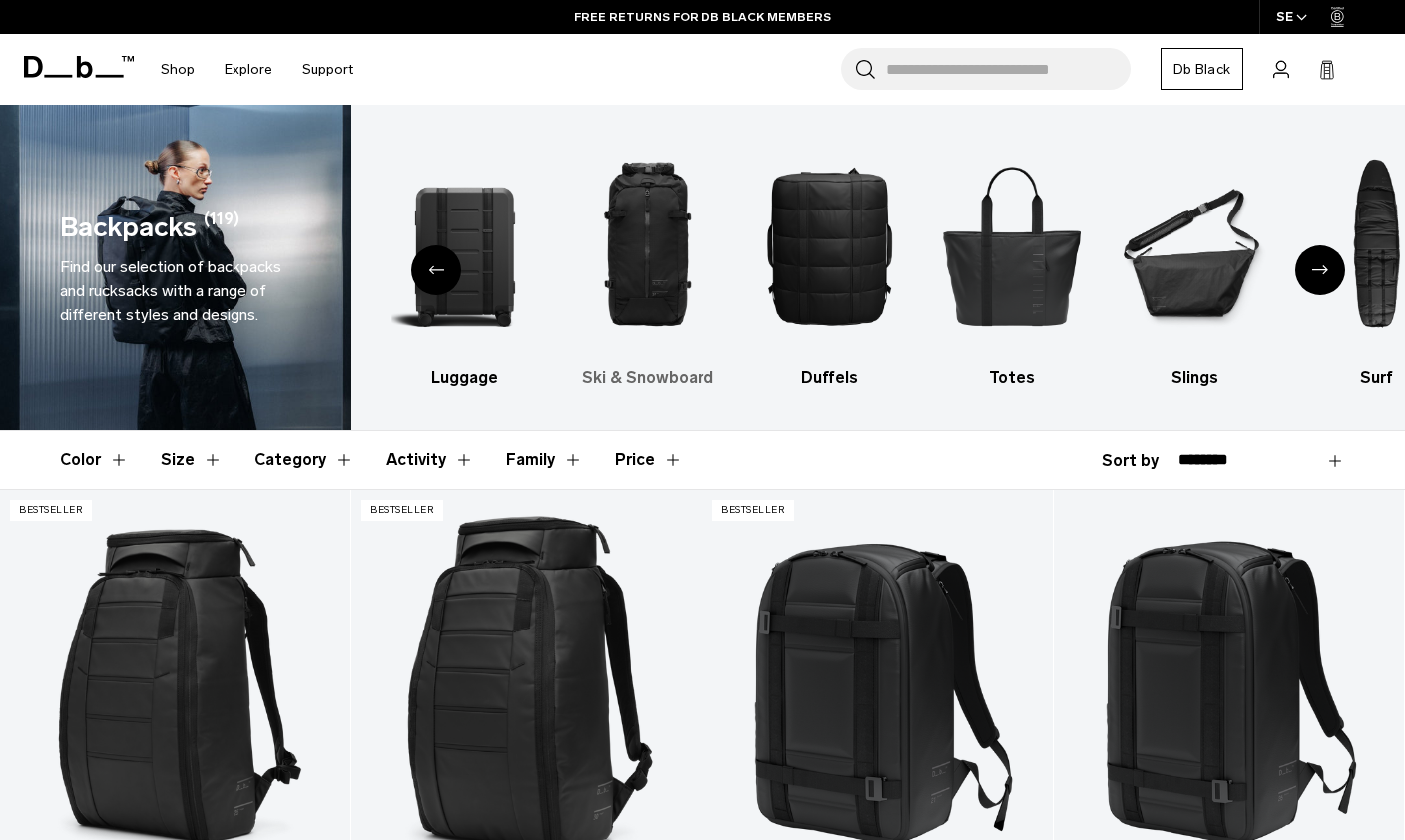 click at bounding box center [648, 245] 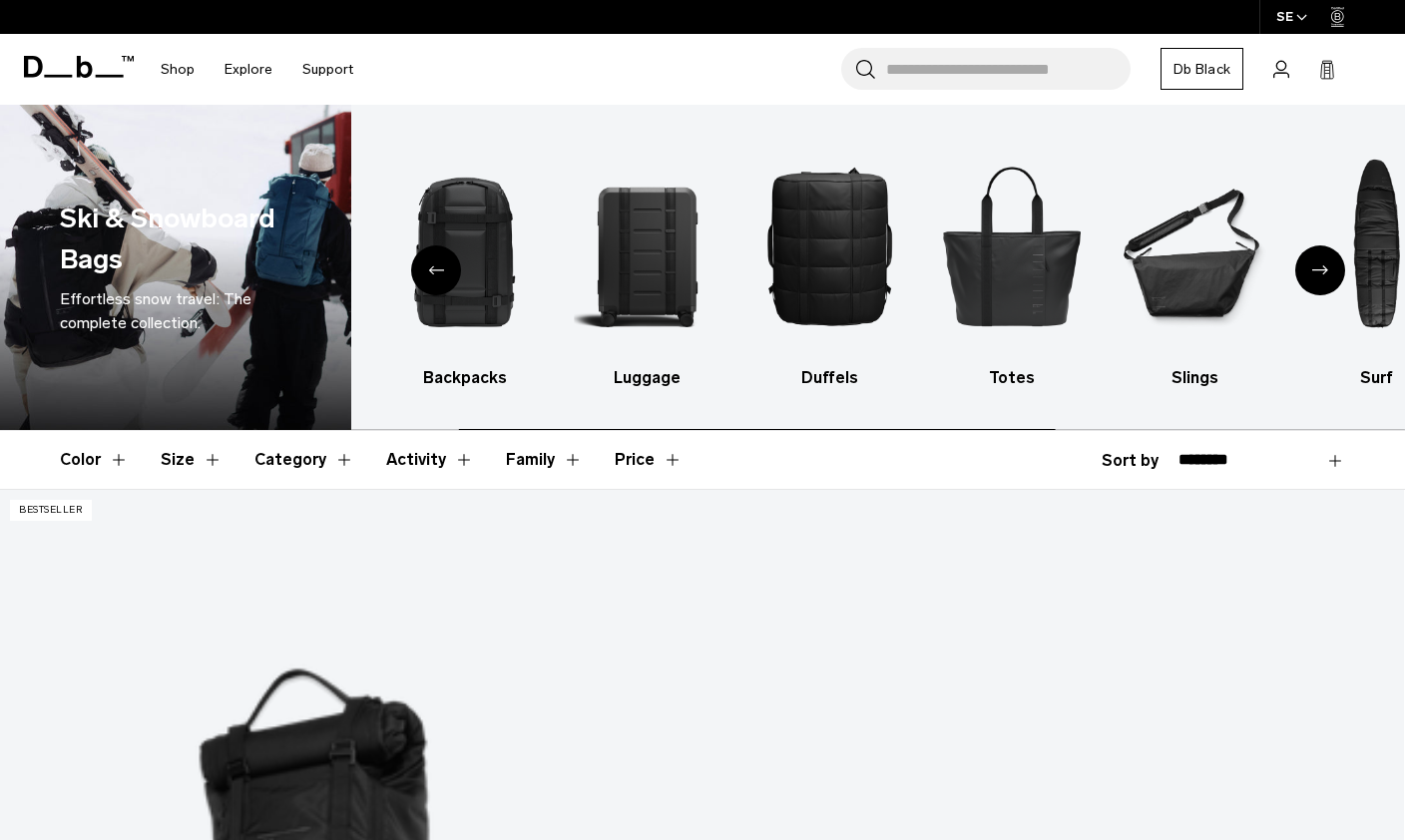 scroll, scrollTop: 0, scrollLeft: 0, axis: both 